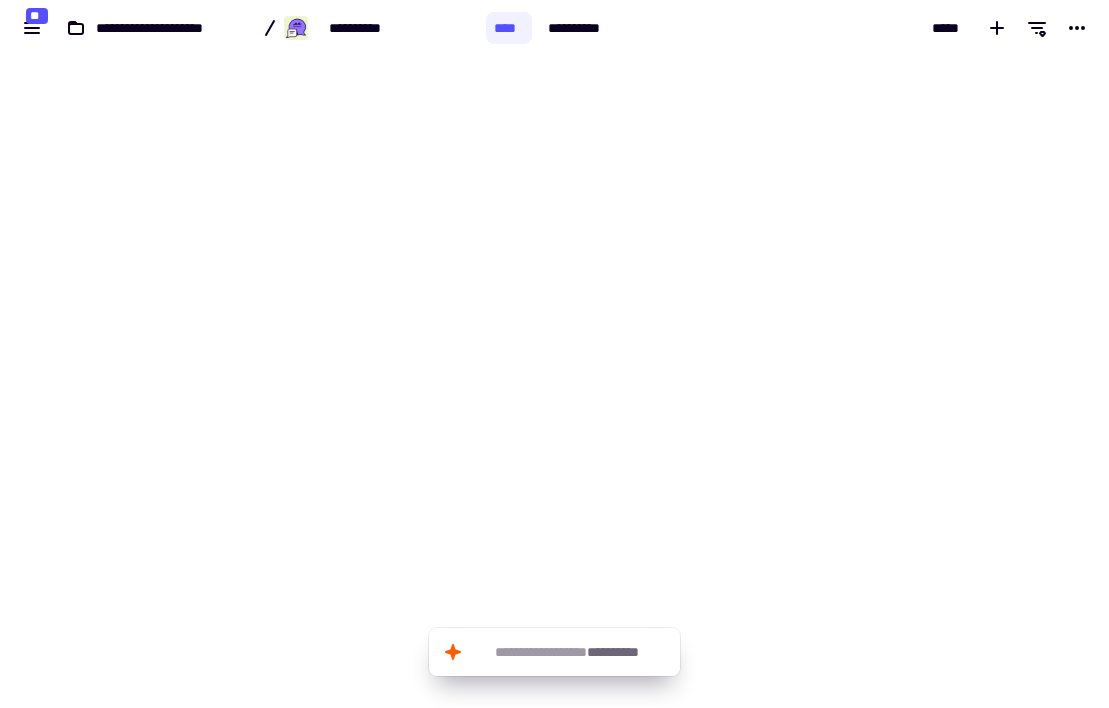 scroll, scrollTop: 0, scrollLeft: 0, axis: both 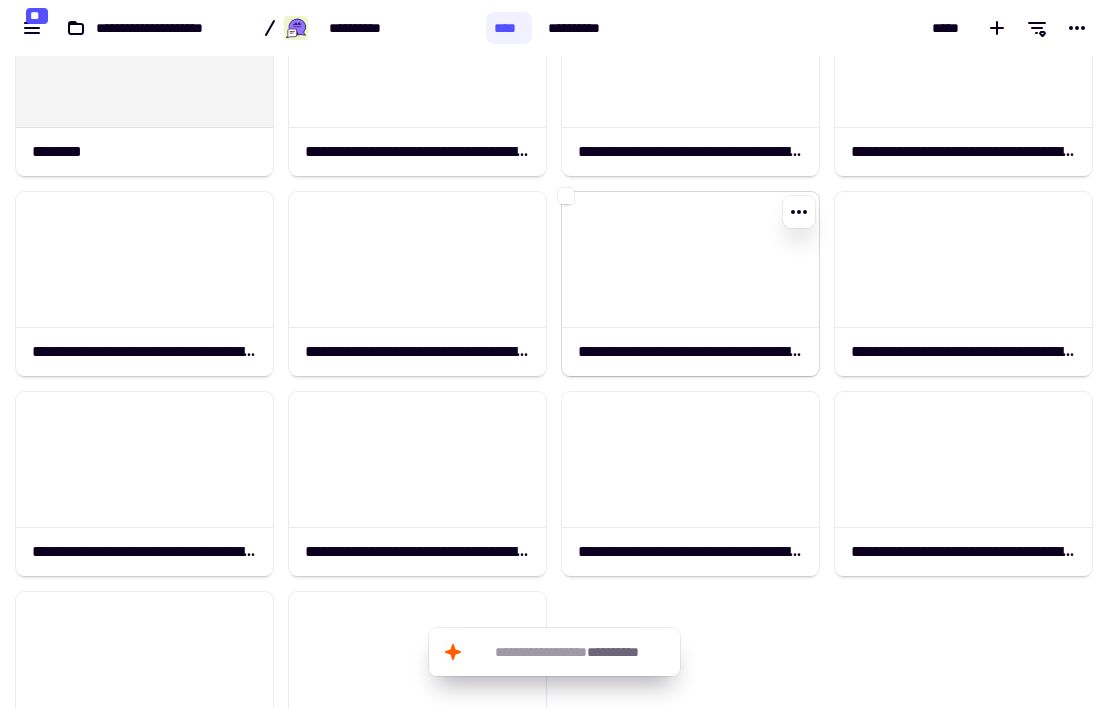 click 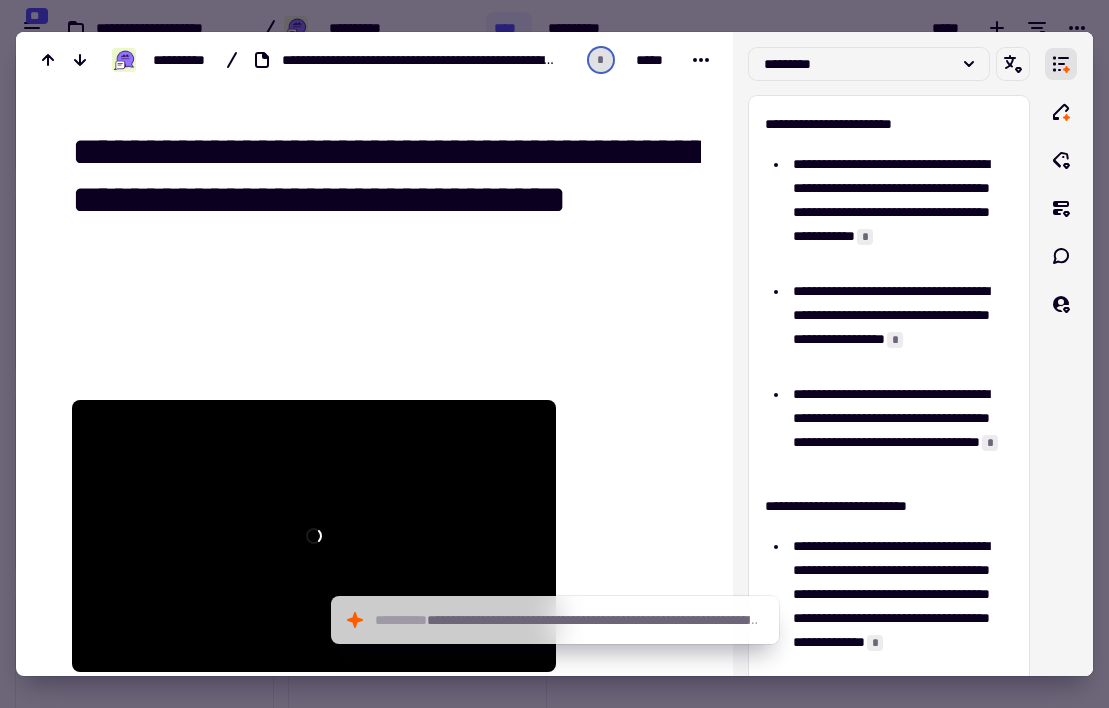 click at bounding box center [554, 354] 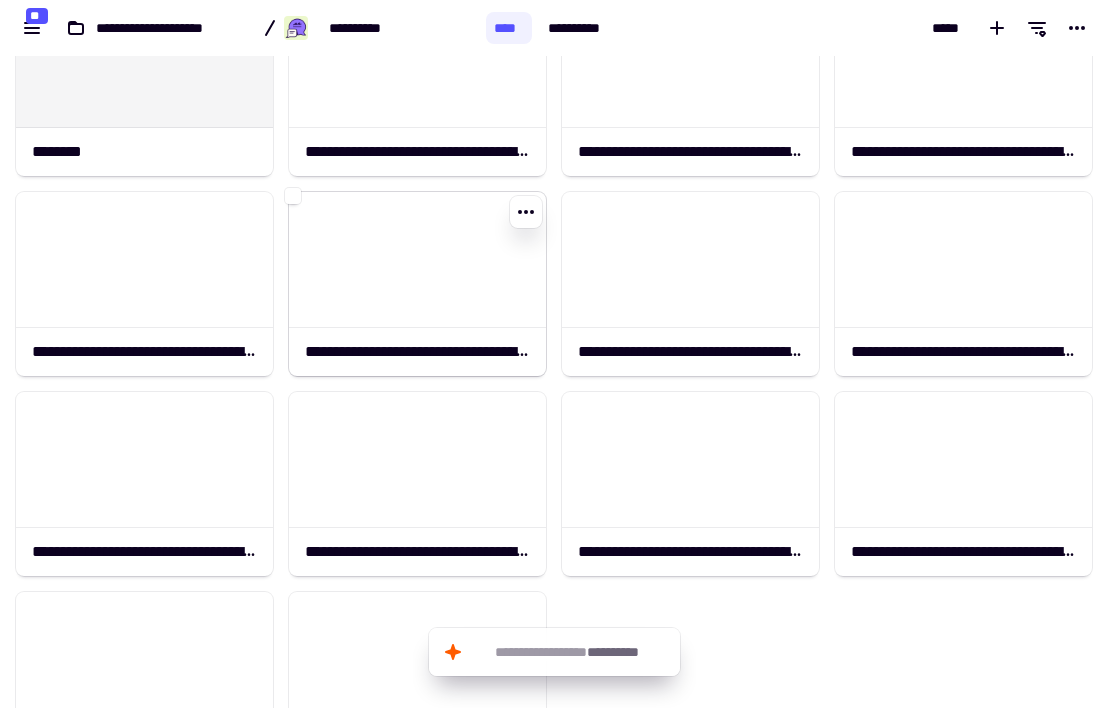 click on "**********" 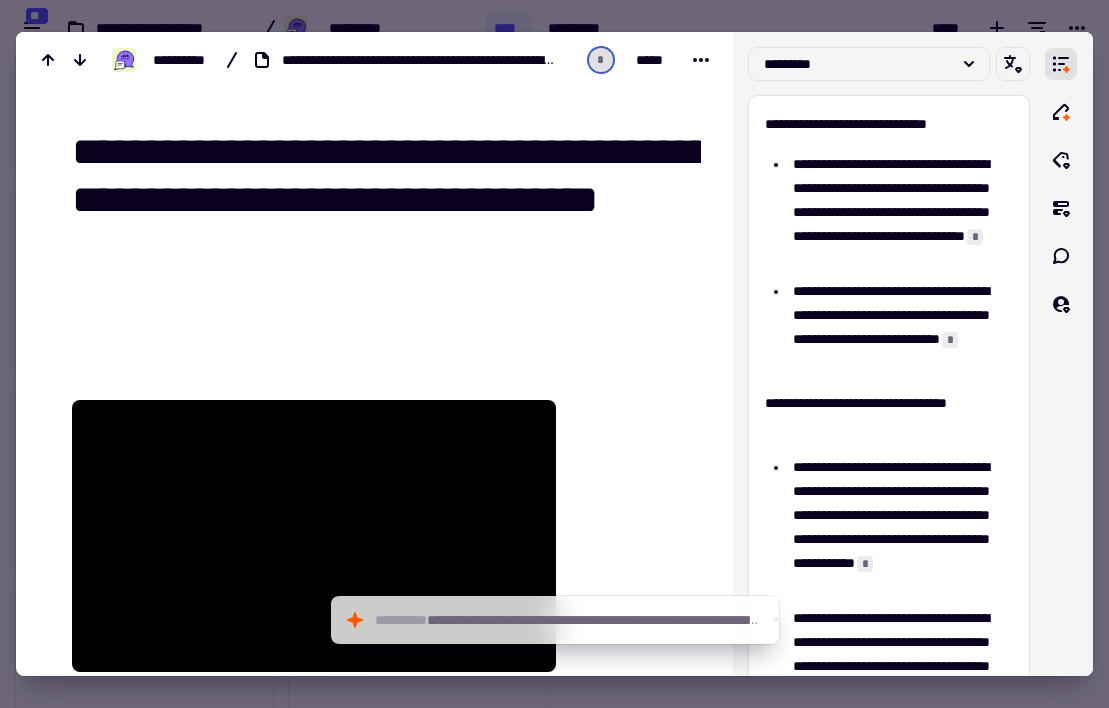 click at bounding box center (554, 354) 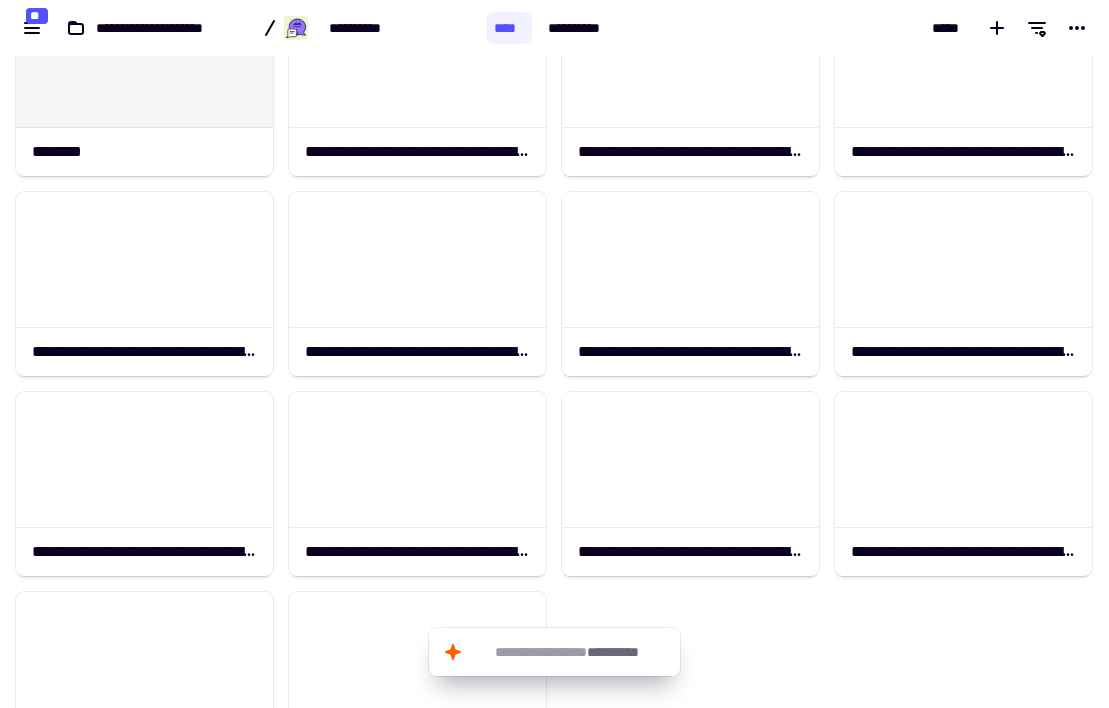 scroll, scrollTop: 1326, scrollLeft: 0, axis: vertical 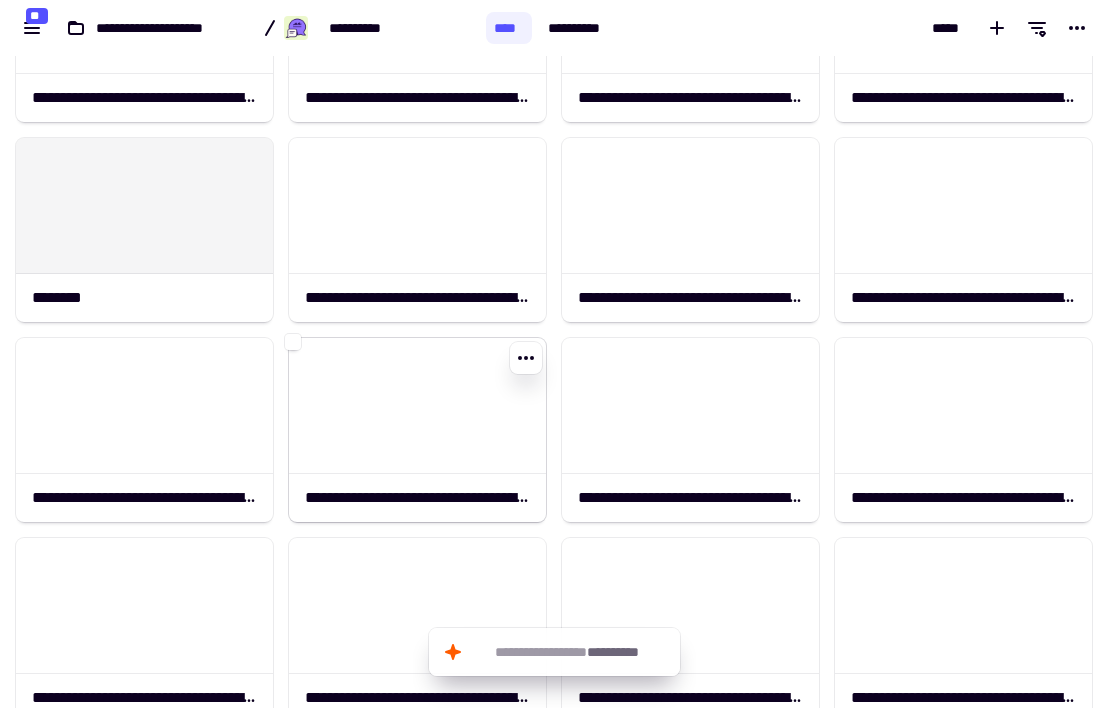 click 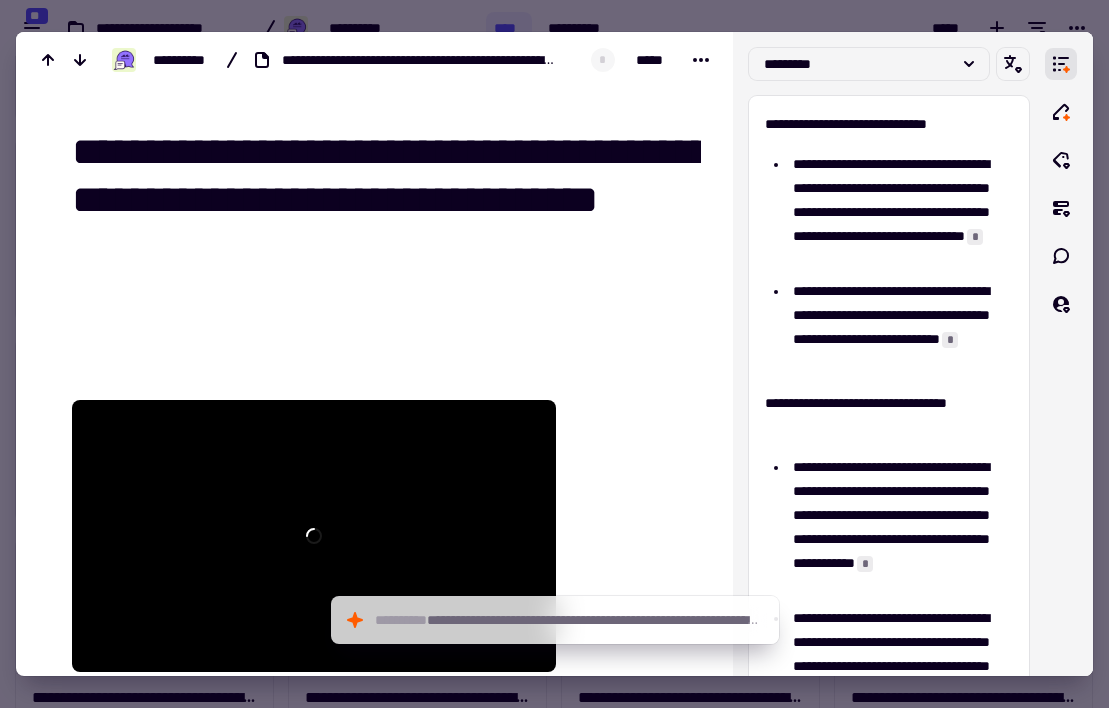 click at bounding box center [554, 354] 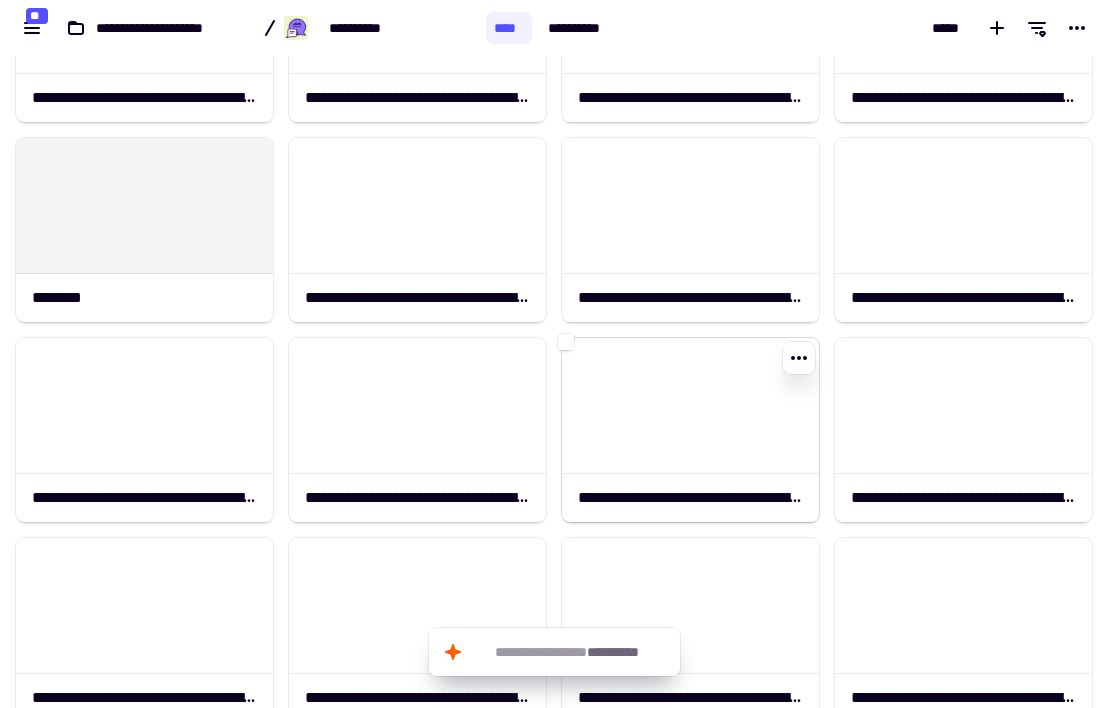 click 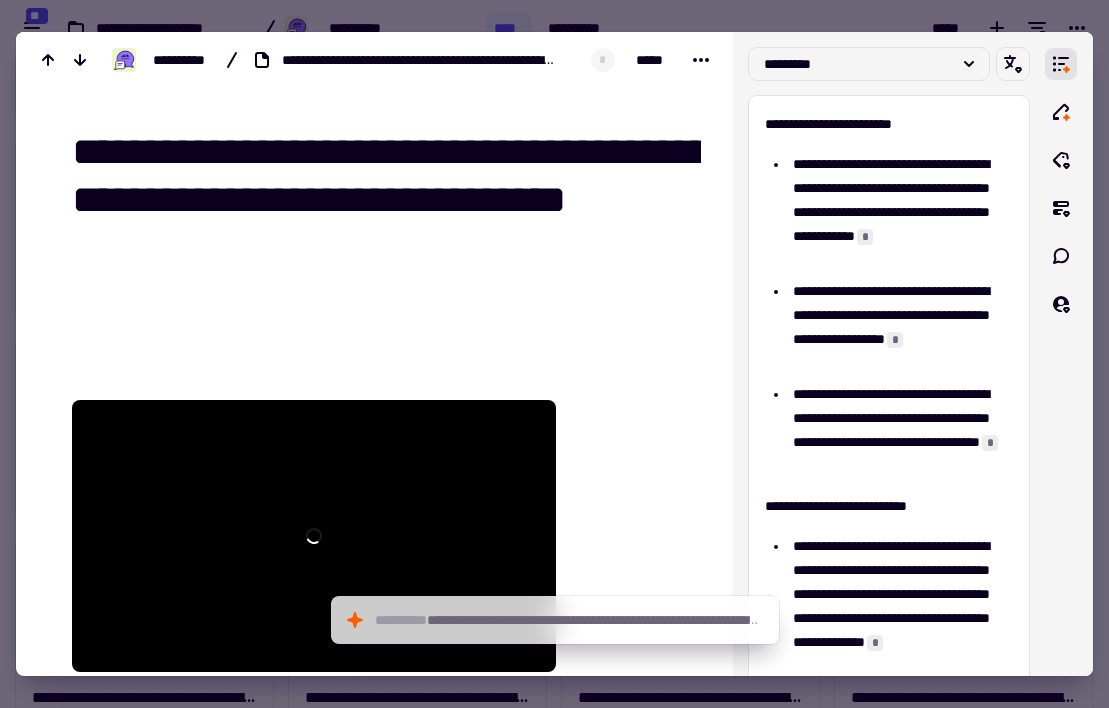 click at bounding box center (554, 354) 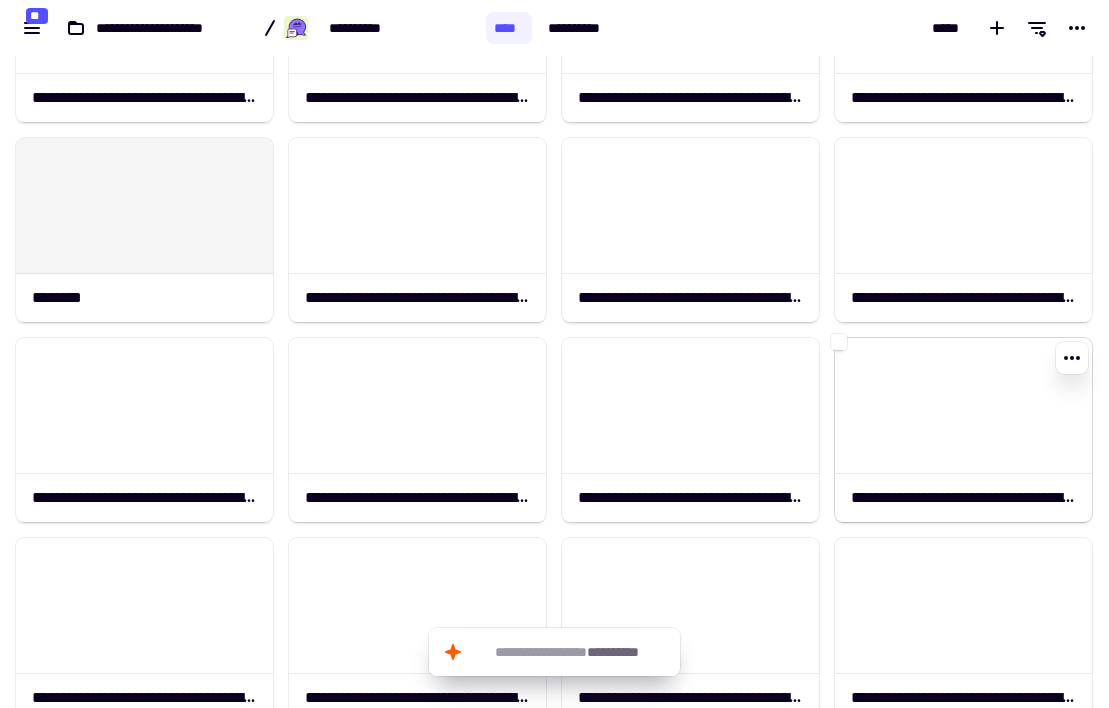 click 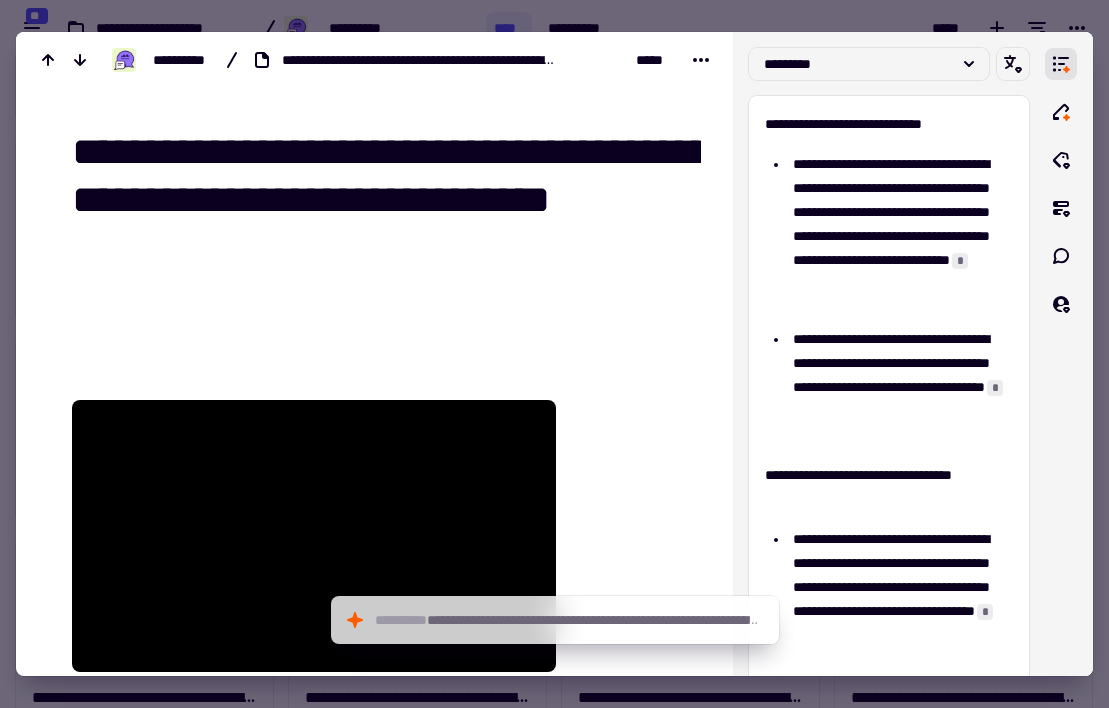 click at bounding box center (554, 354) 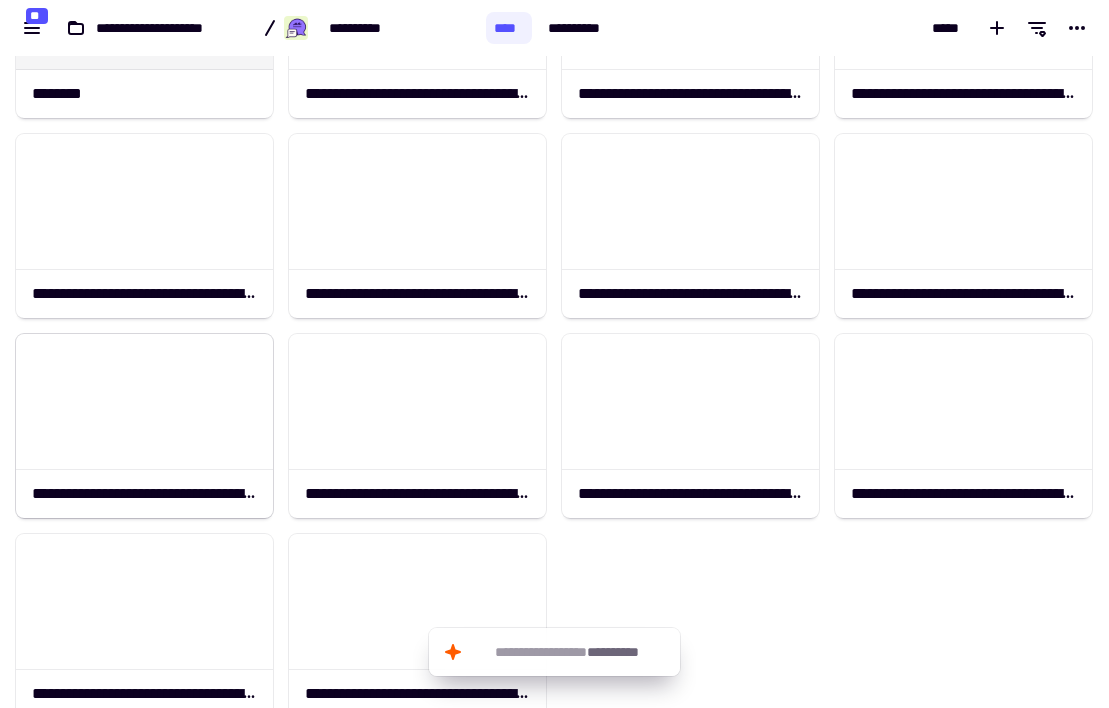 scroll, scrollTop: 1552, scrollLeft: 0, axis: vertical 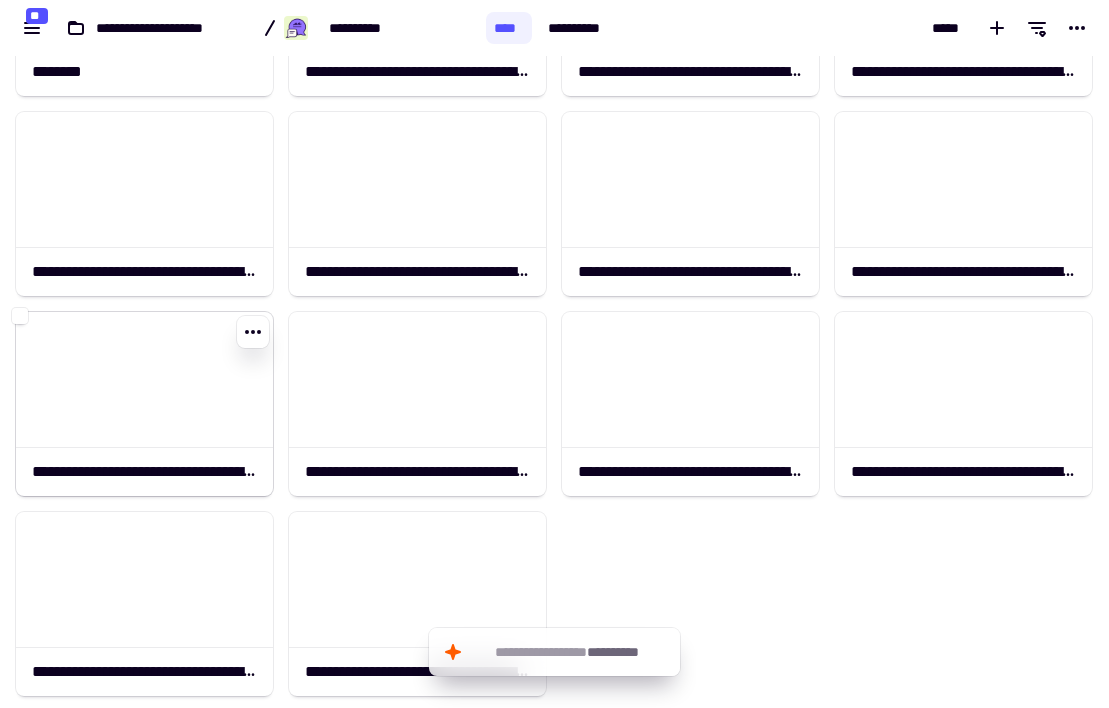 click 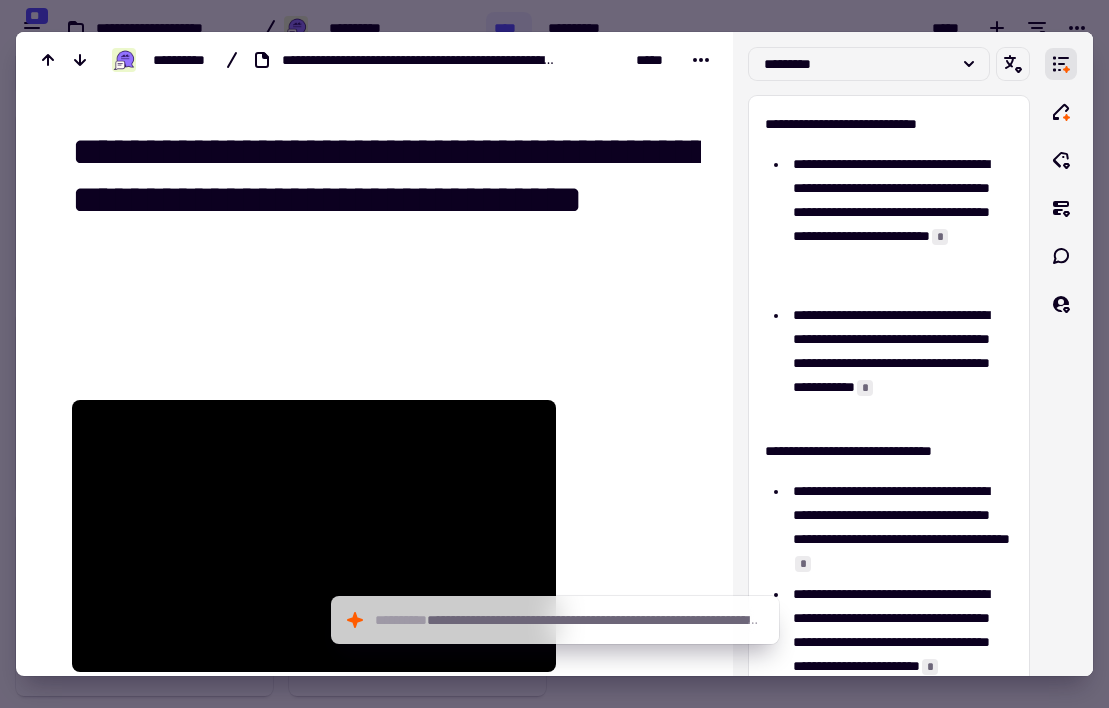 click at bounding box center (554, 354) 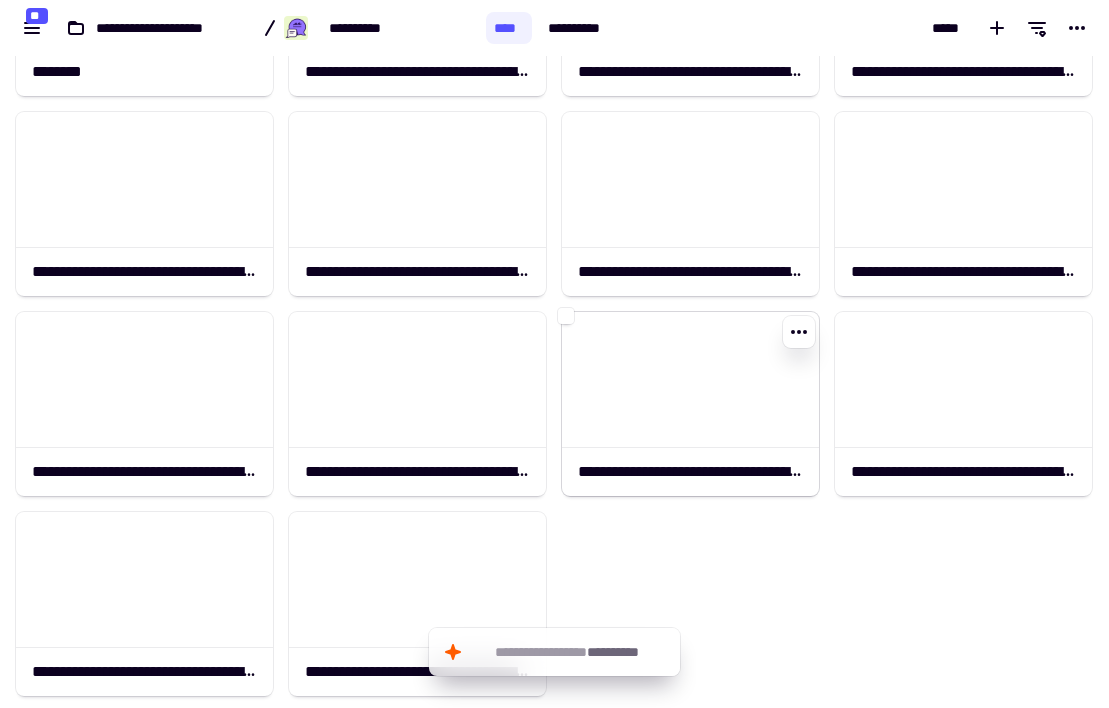 click 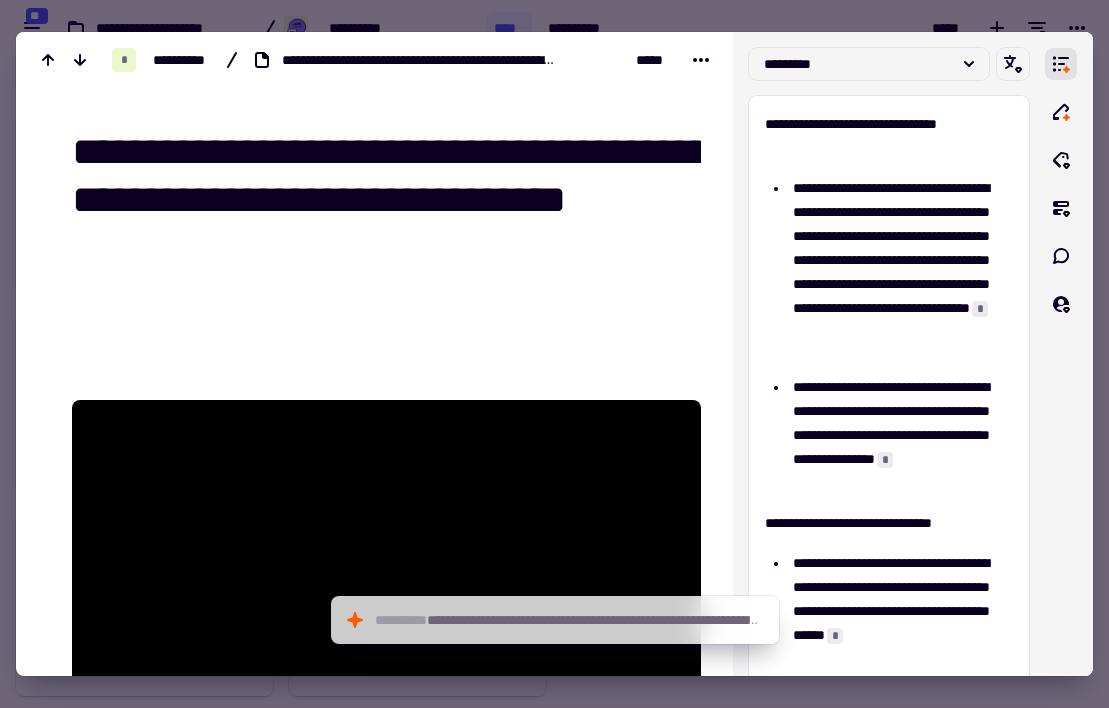 click at bounding box center [554, 354] 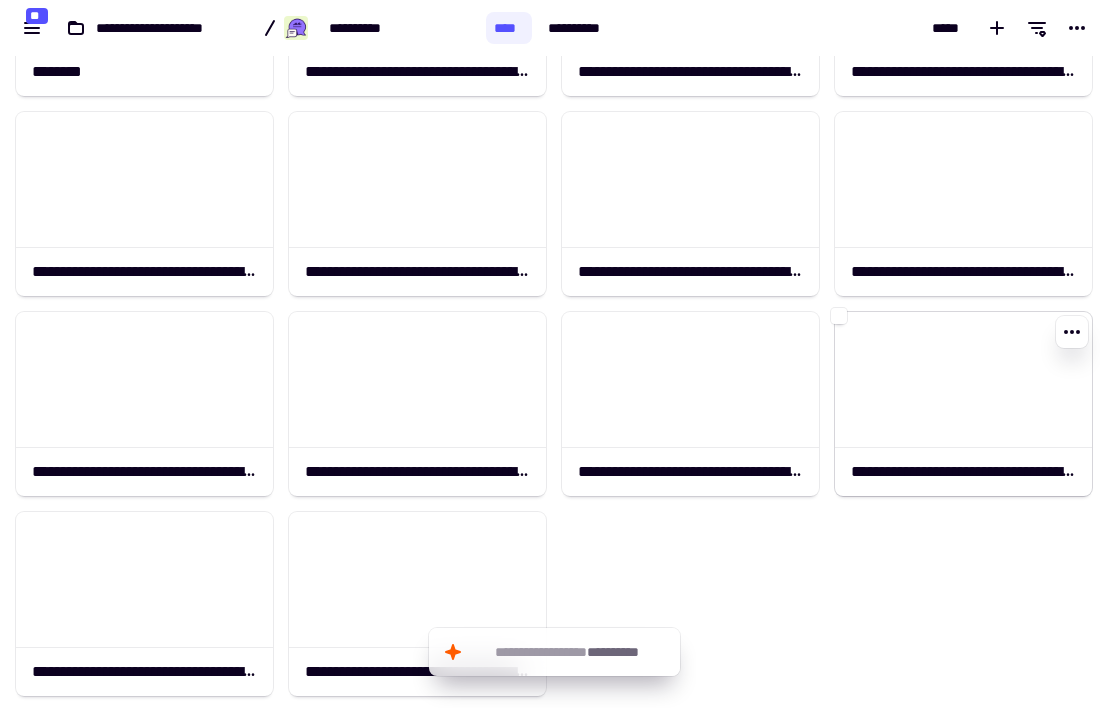 click 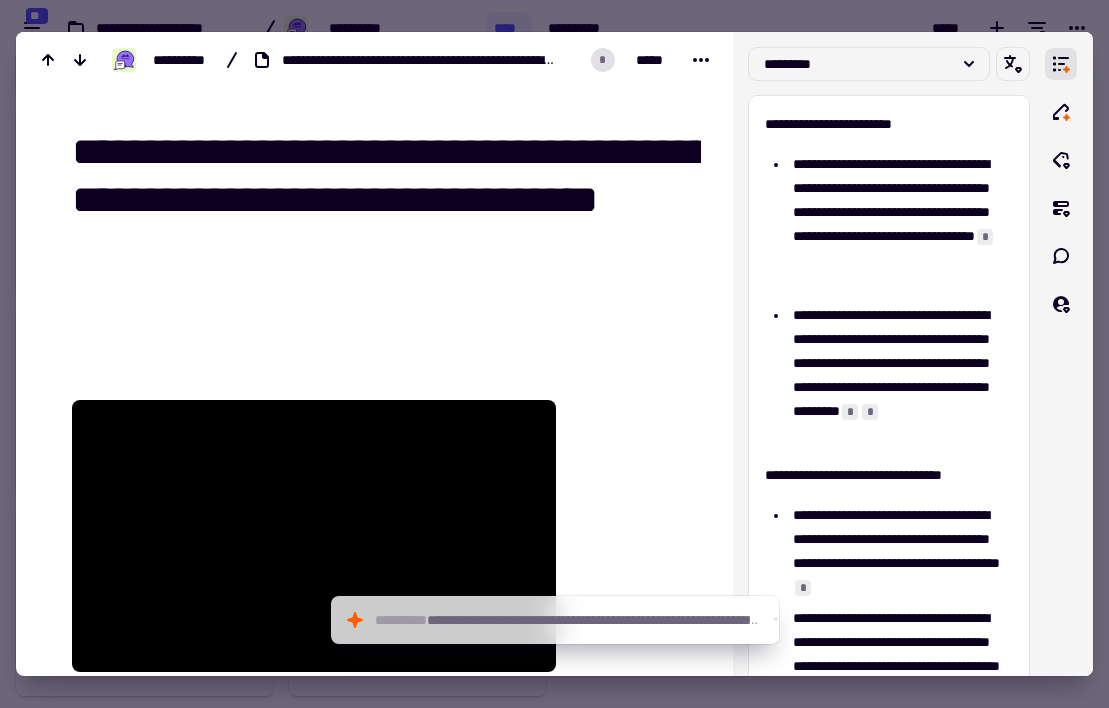 click at bounding box center [554, 354] 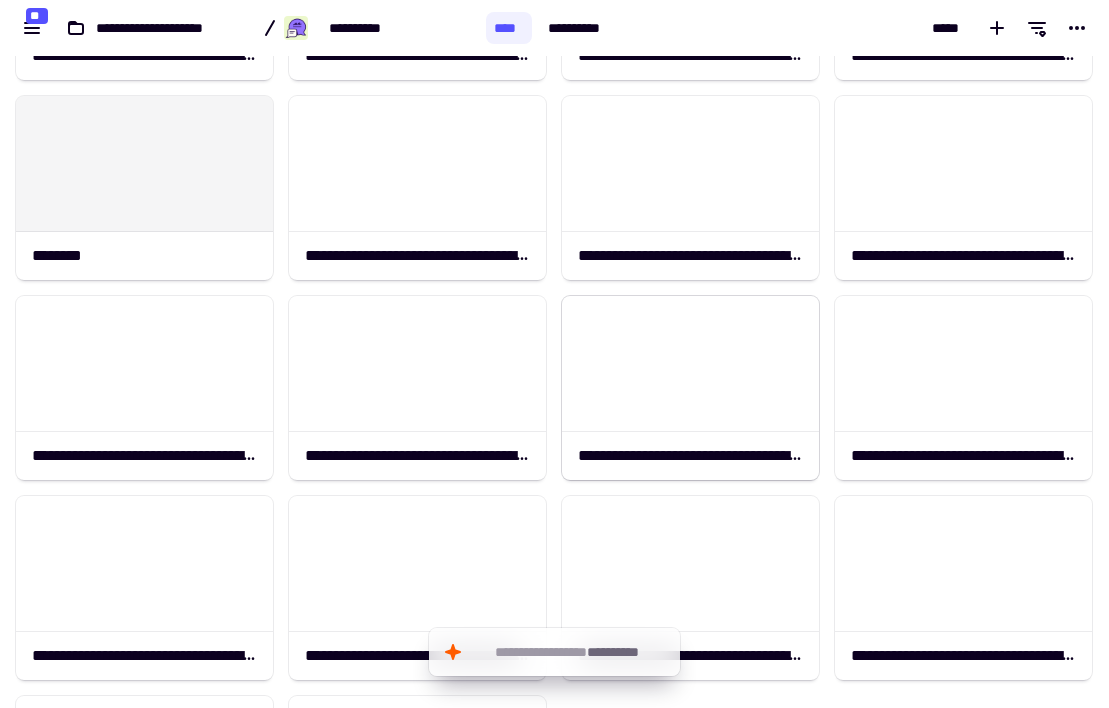 scroll, scrollTop: 1367, scrollLeft: 0, axis: vertical 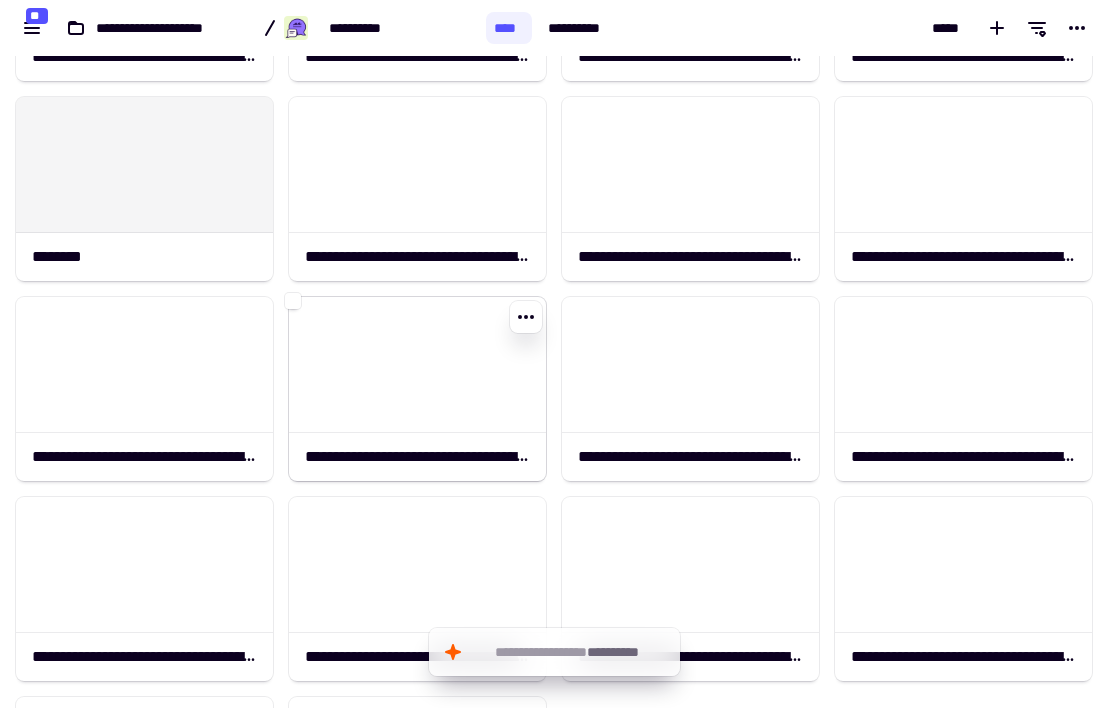 click 